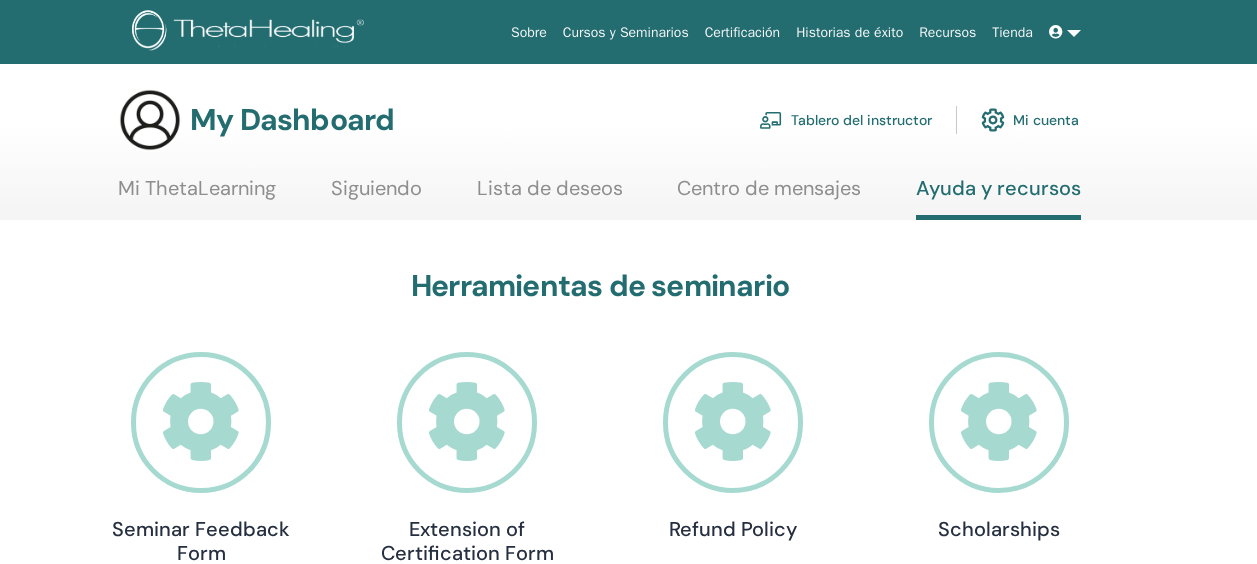 scroll, scrollTop: 0, scrollLeft: 0, axis: both 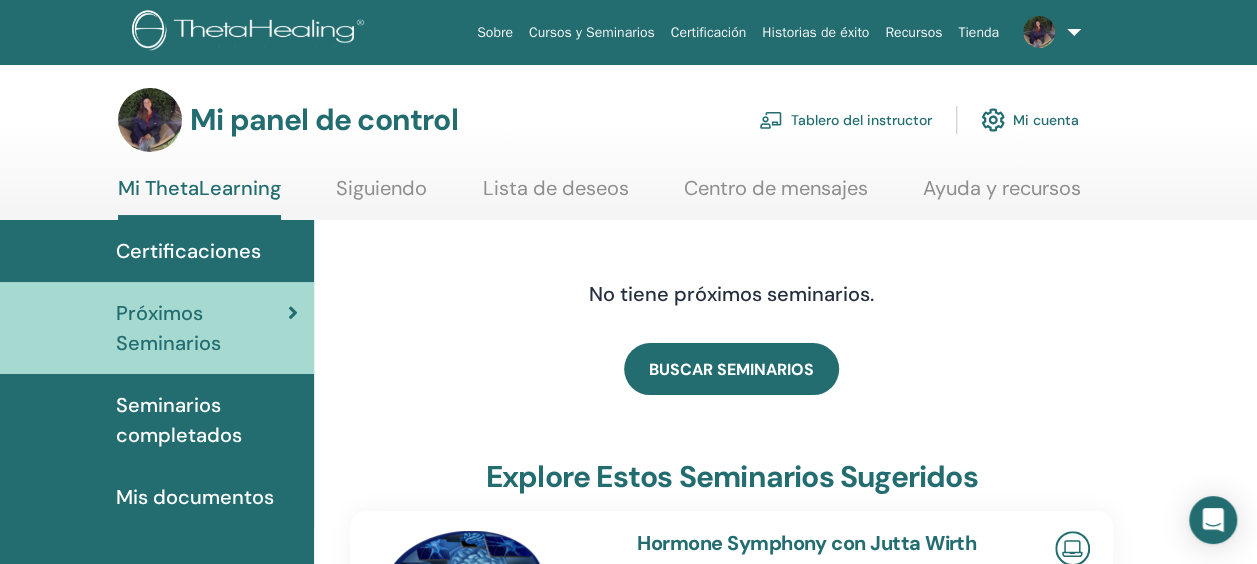 click on "Tablero del instructor" at bounding box center (861, 120) 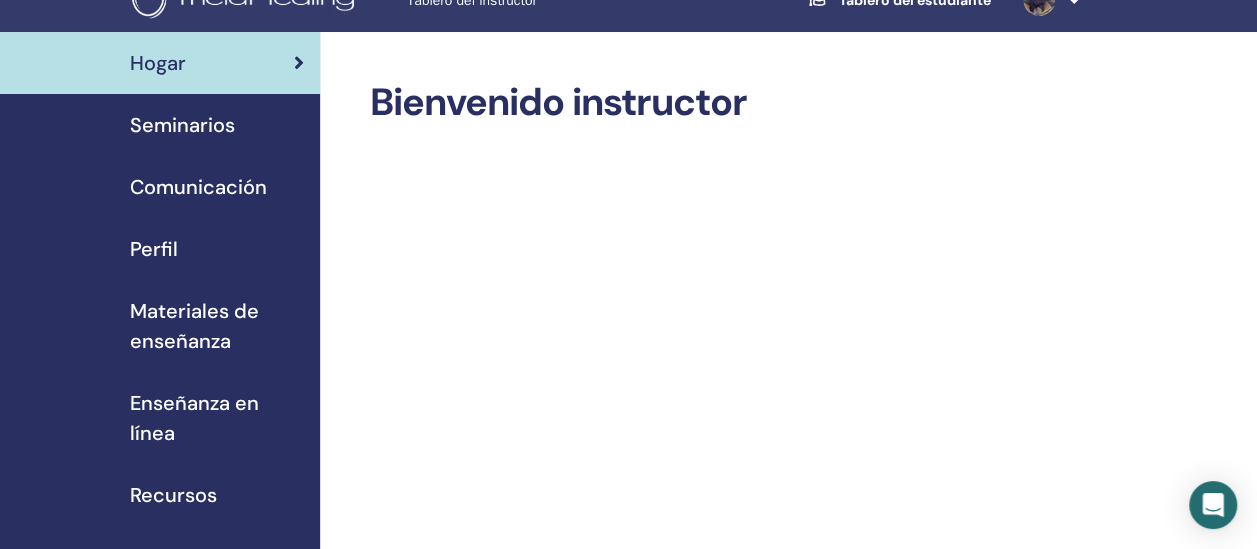 scroll, scrollTop: 0, scrollLeft: 0, axis: both 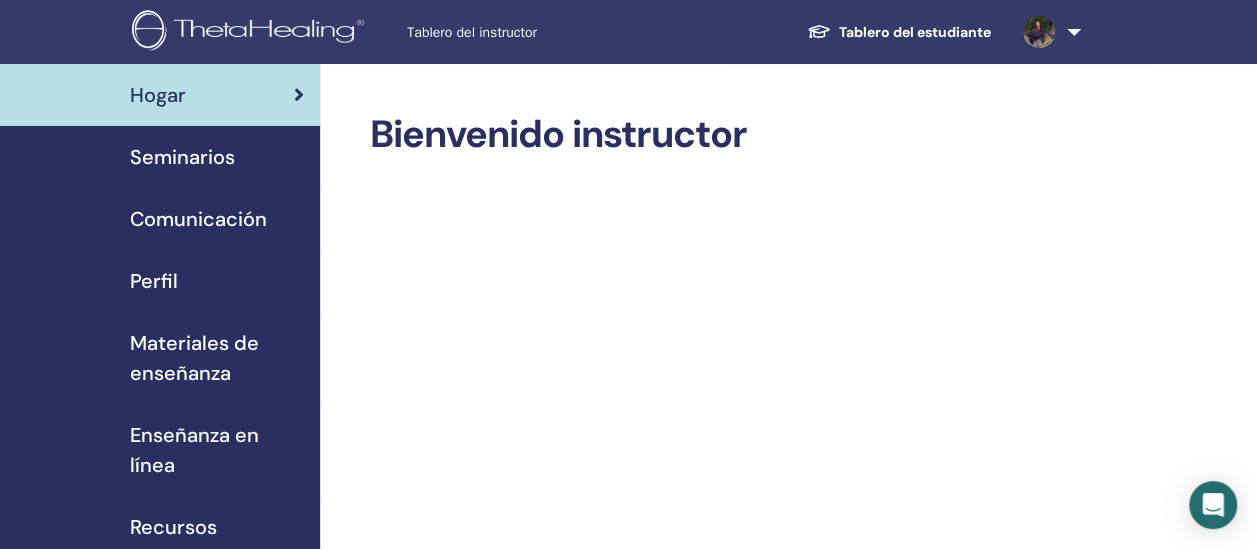 click on "Seminarios" at bounding box center (182, 157) 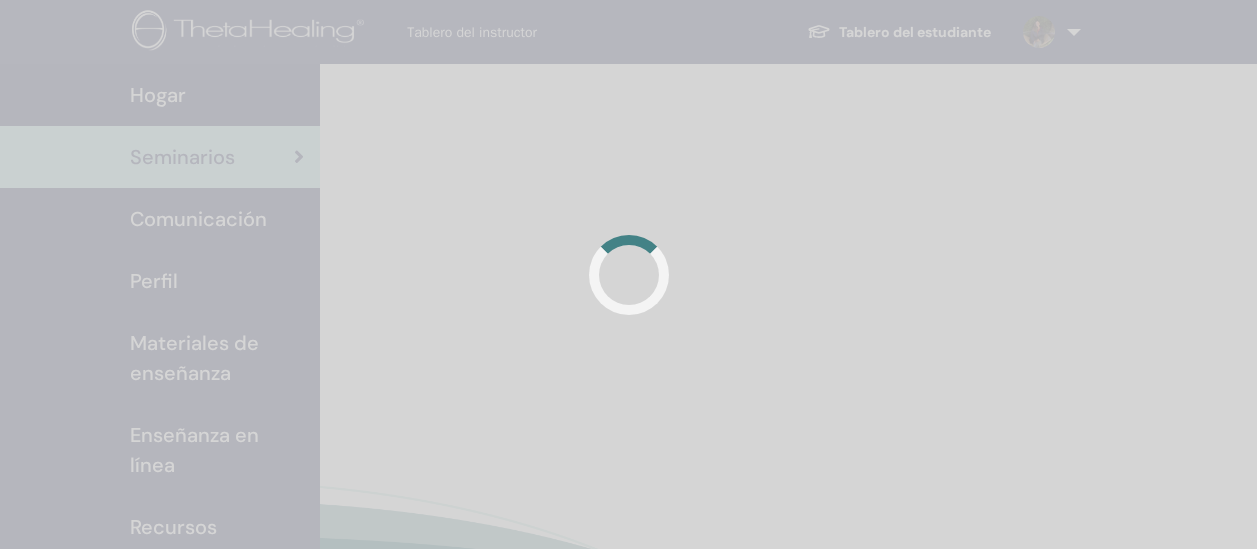 scroll, scrollTop: 0, scrollLeft: 0, axis: both 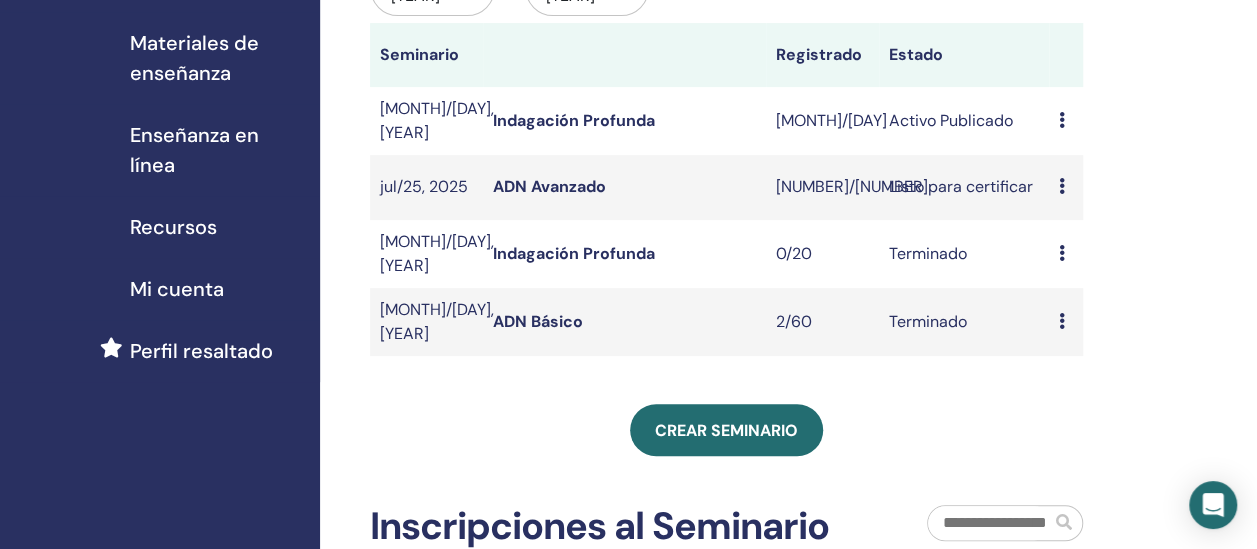 click at bounding box center (1062, 120) 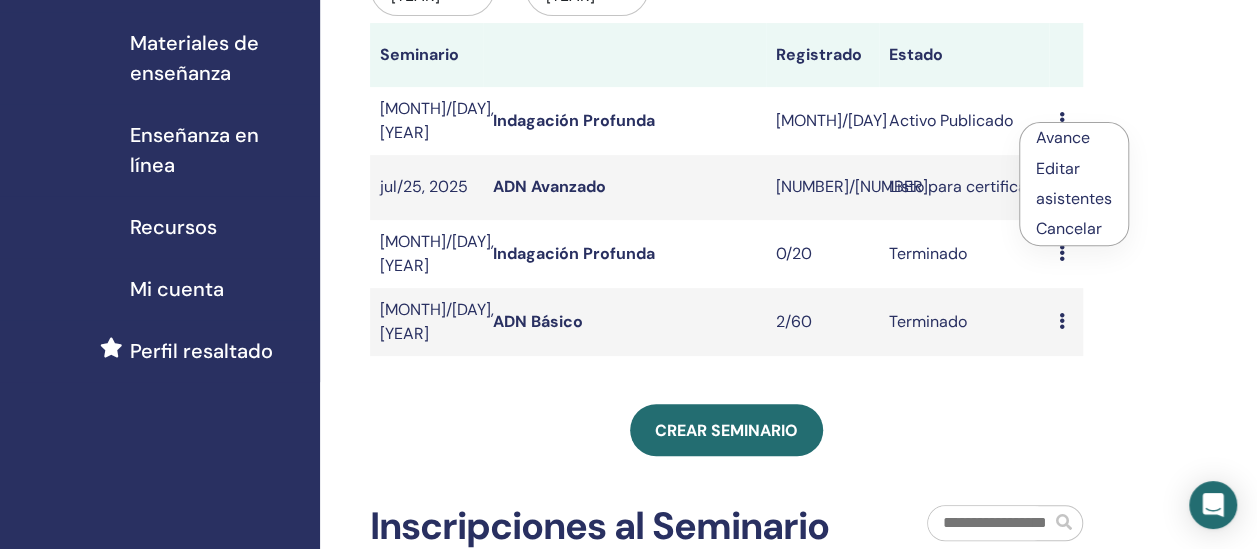 click on "asistentes" at bounding box center [1074, 198] 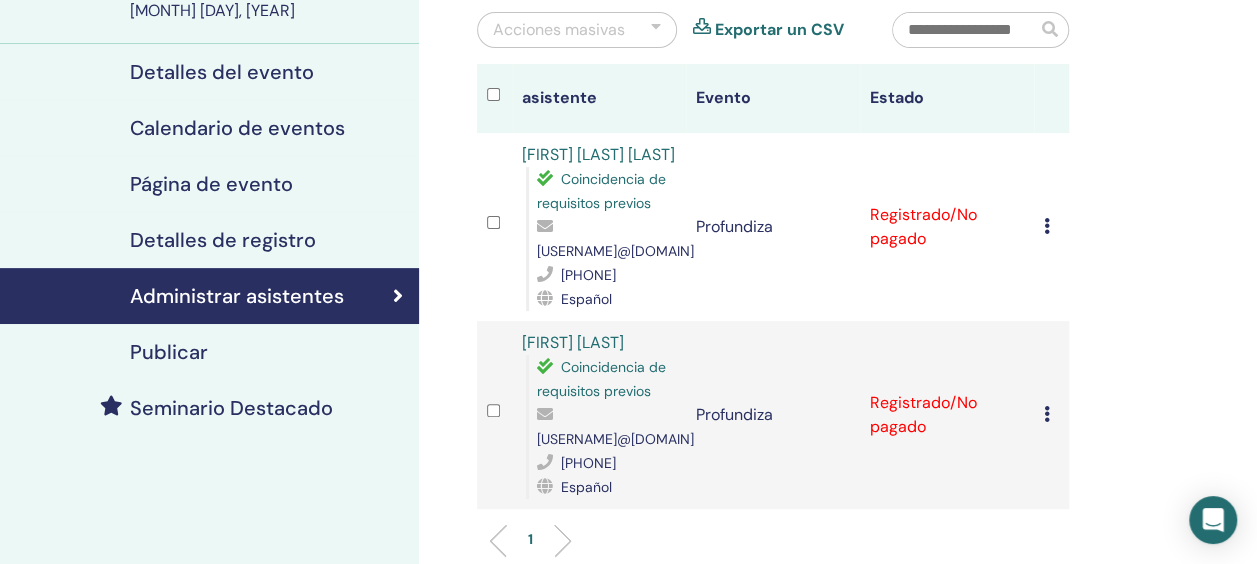 scroll, scrollTop: 200, scrollLeft: 0, axis: vertical 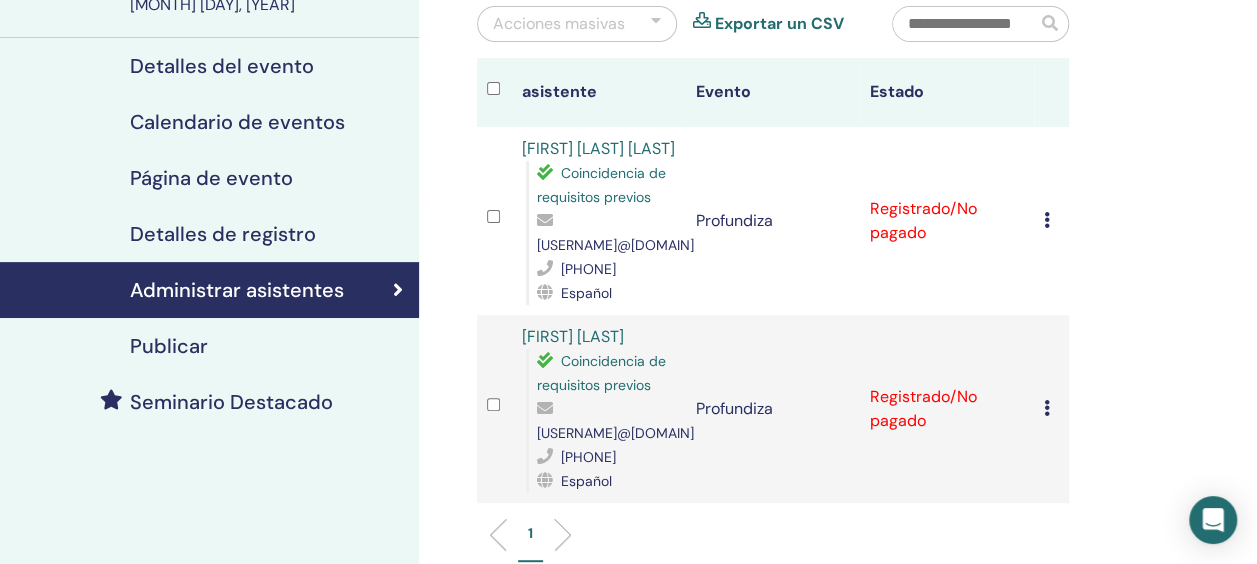 click at bounding box center (1047, 220) 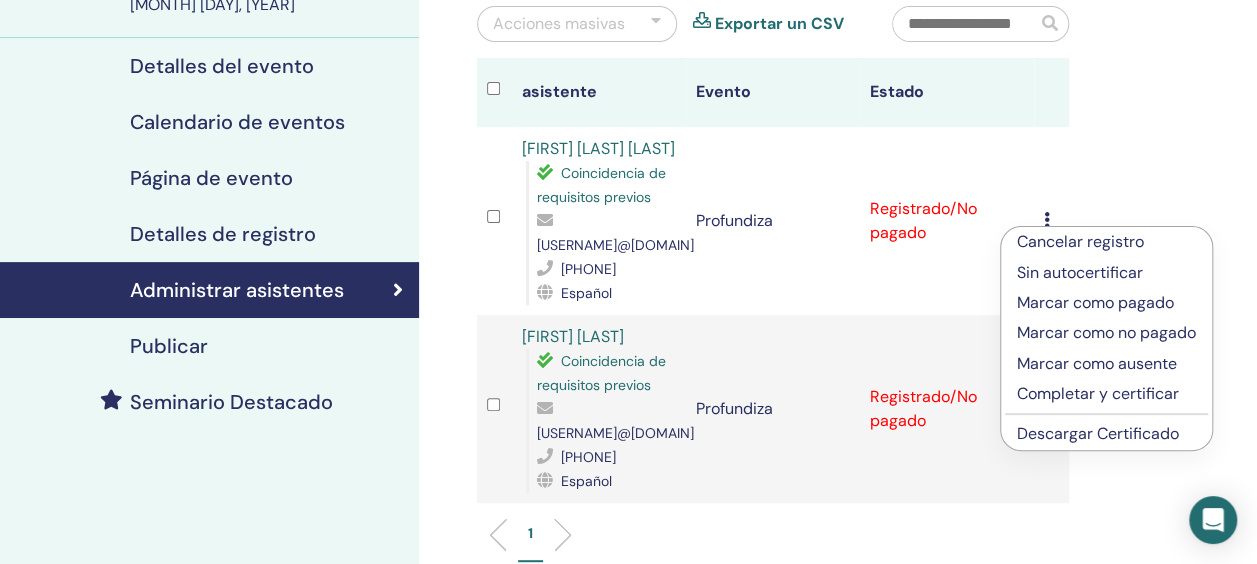 click on "Completar y certificar" at bounding box center (1106, 394) 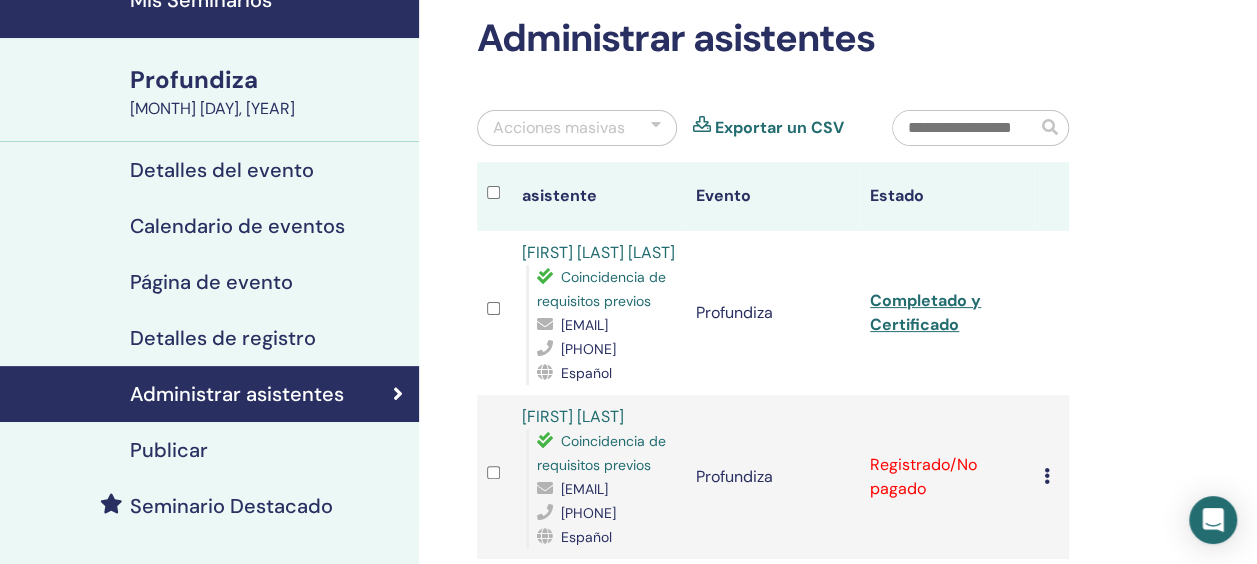 scroll, scrollTop: 200, scrollLeft: 0, axis: vertical 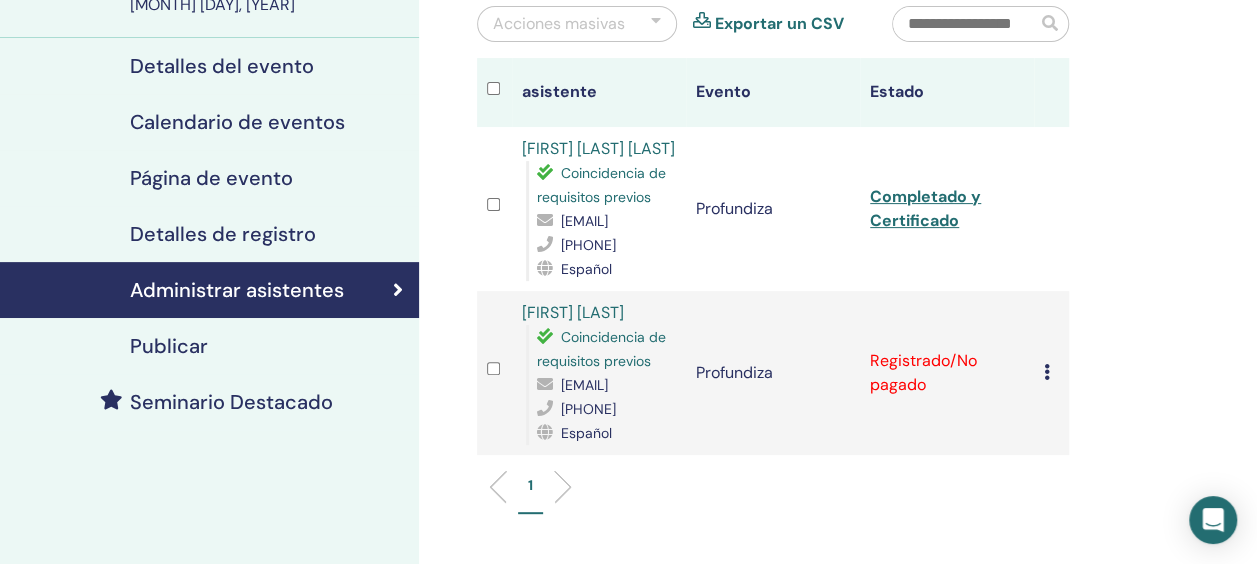 click at bounding box center [1047, 372] 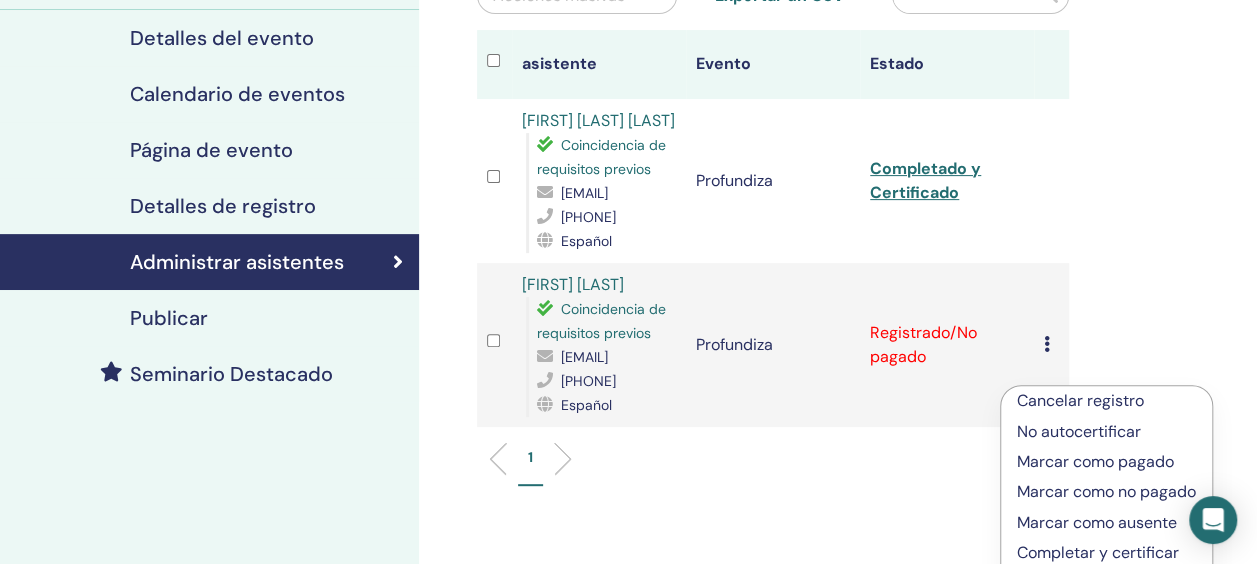 scroll, scrollTop: 400, scrollLeft: 0, axis: vertical 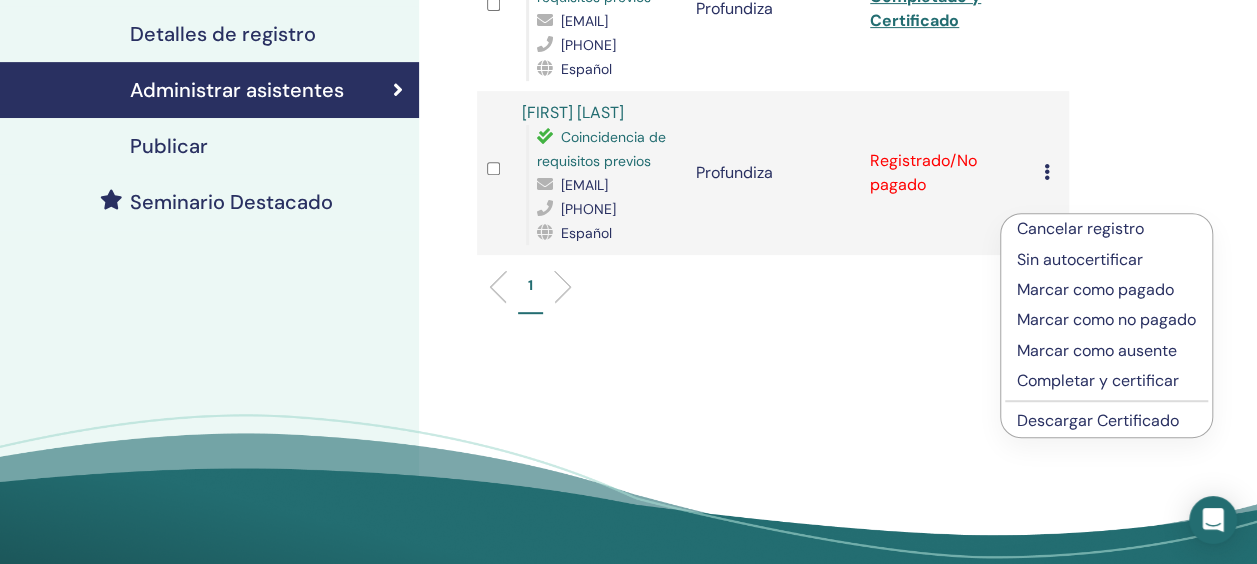 click on "Completar y certificar" at bounding box center (1106, 381) 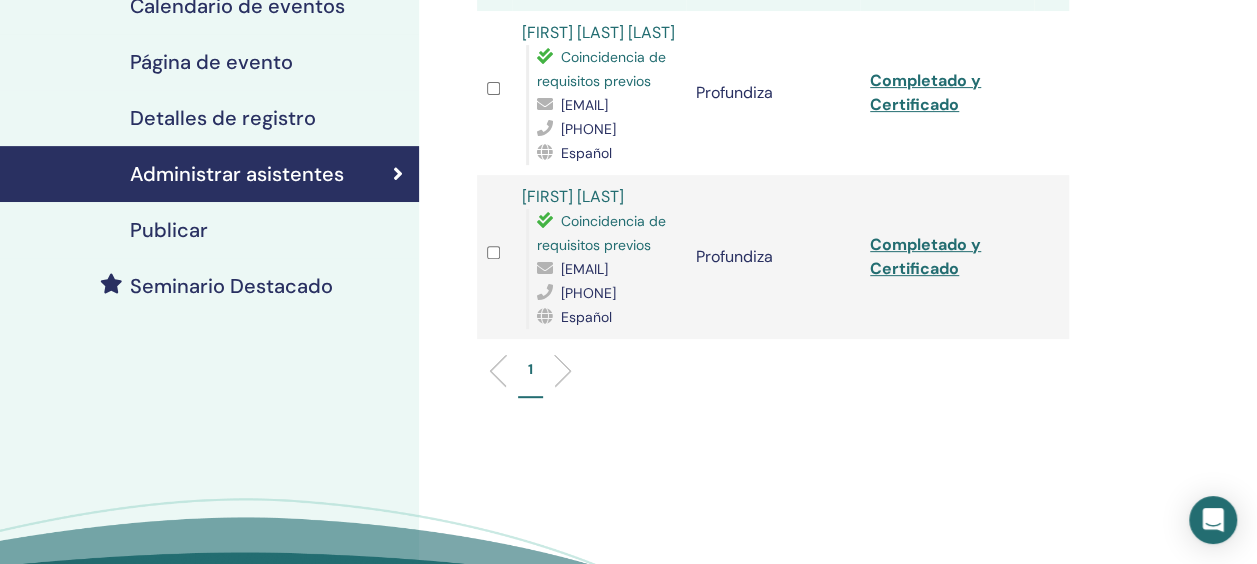 scroll, scrollTop: 200, scrollLeft: 0, axis: vertical 